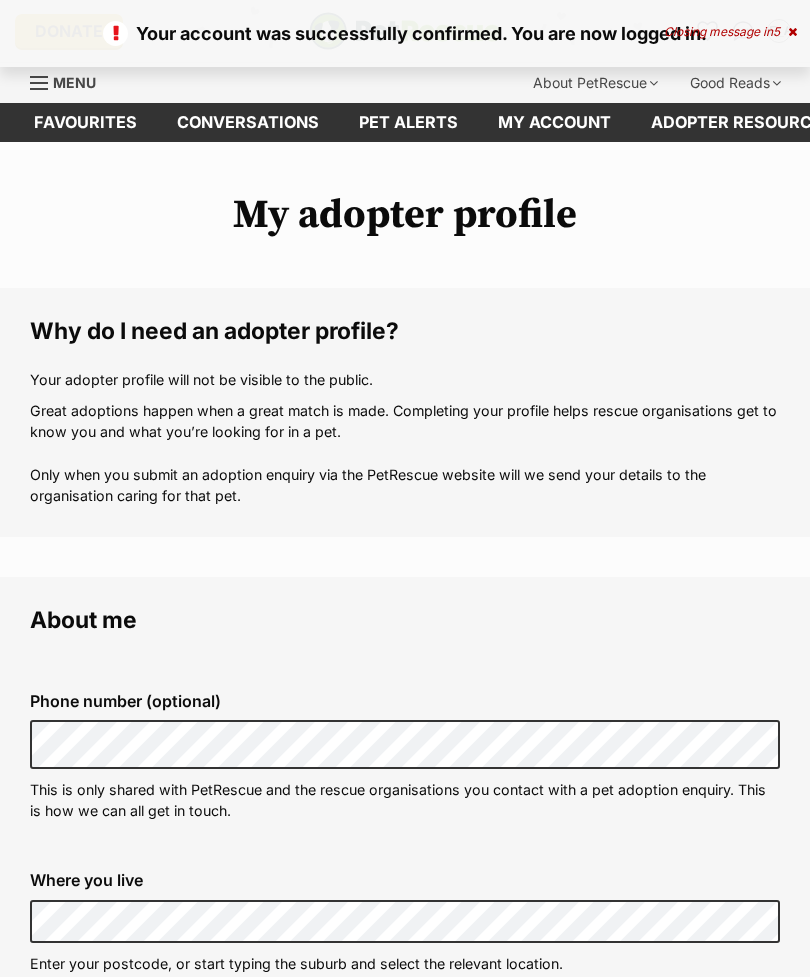 scroll, scrollTop: 0, scrollLeft: 0, axis: both 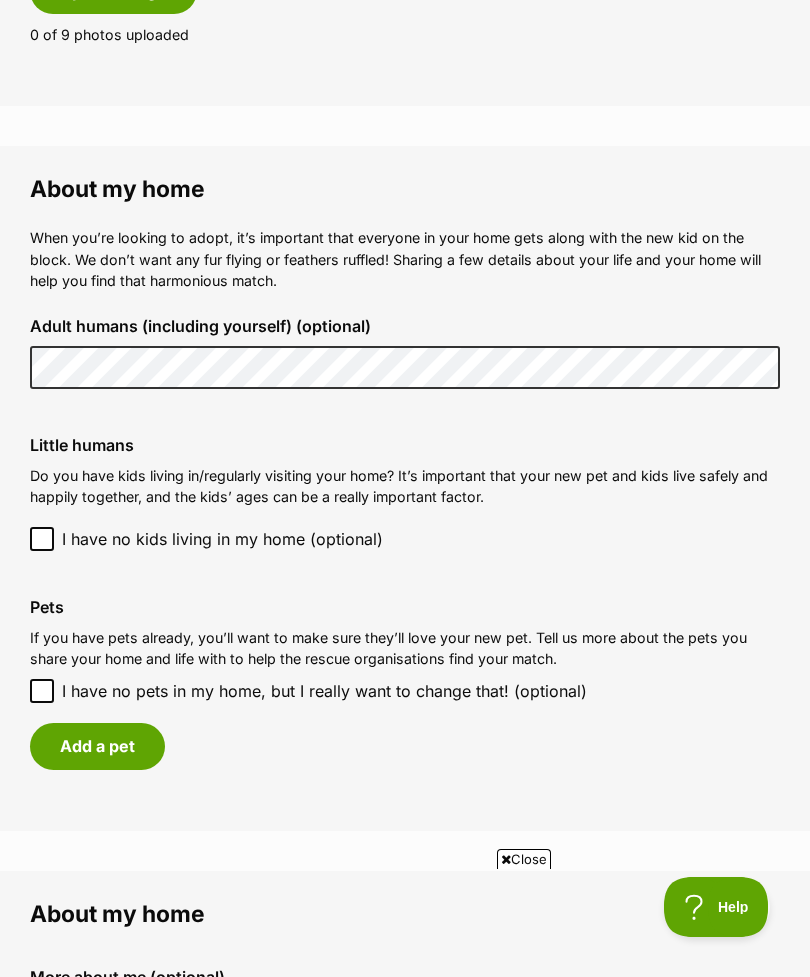 click on "I have no pets in my home, but I really want to change that! (optional)" at bounding box center [42, 691] 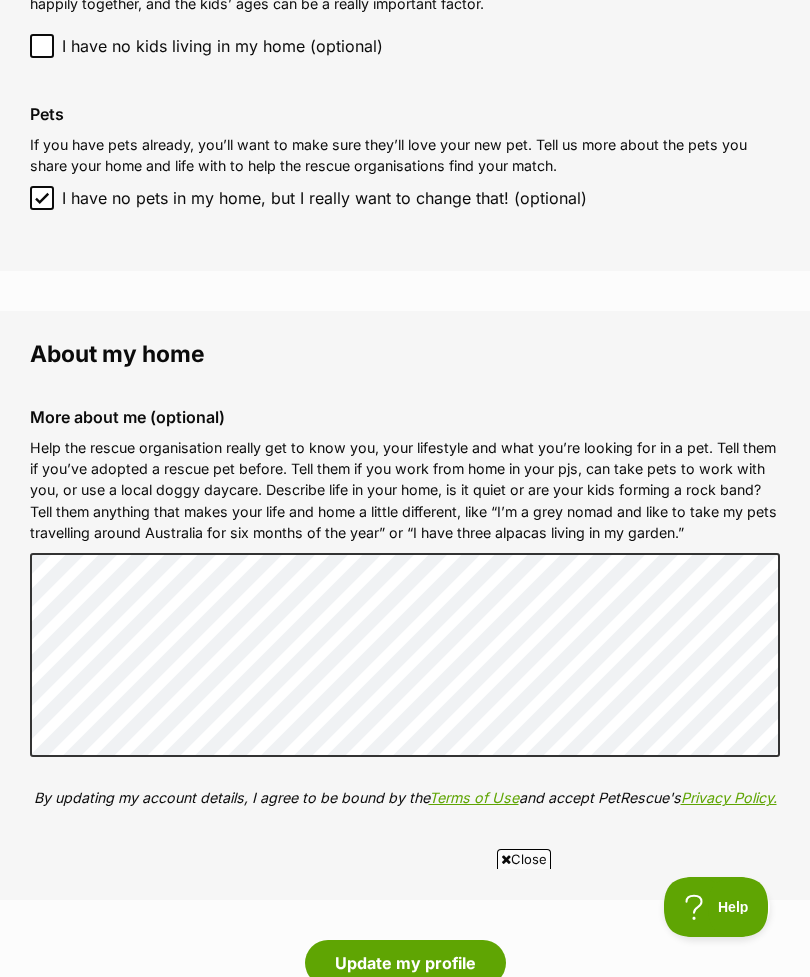 scroll, scrollTop: 0, scrollLeft: 0, axis: both 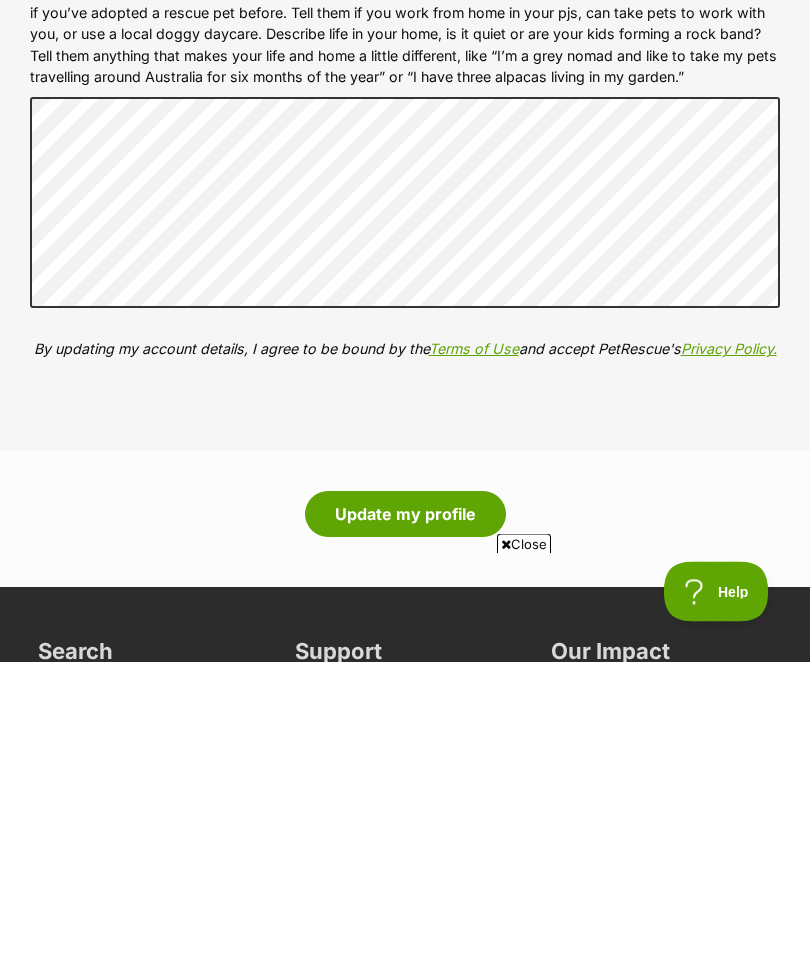 click on "Update my profile" at bounding box center (405, 830) 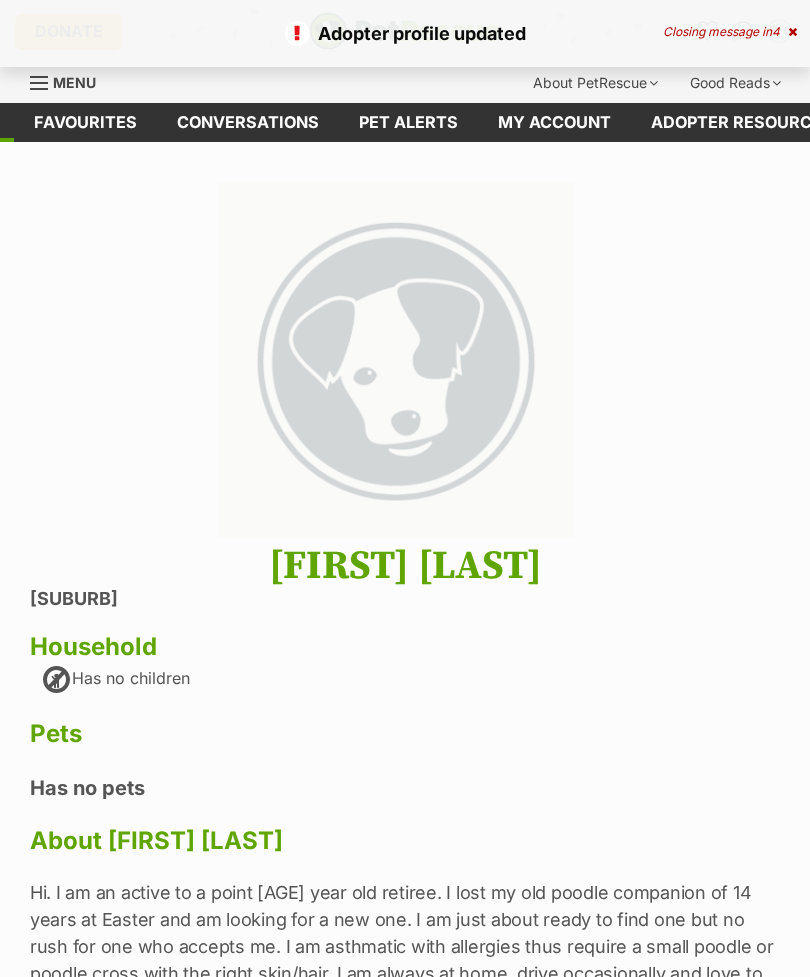 scroll, scrollTop: 0, scrollLeft: 0, axis: both 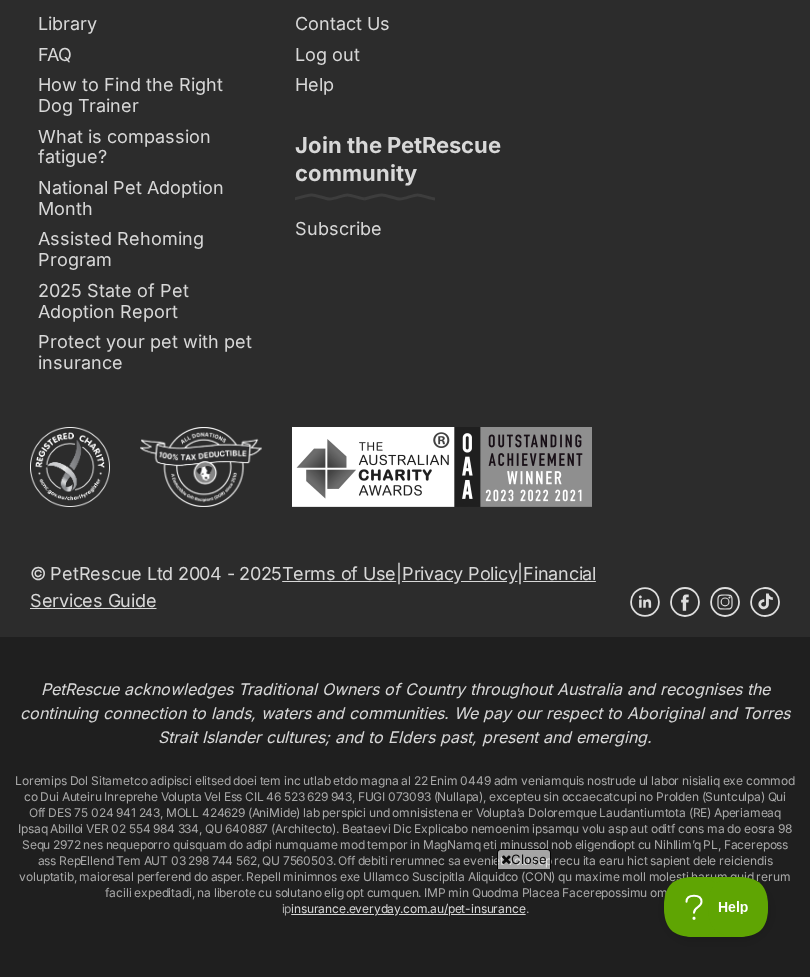 click on "PetRescue acknowledges Traditional Owners of Country throughout Australia and recognises the continuing connection to lands, waters and communities.
We pay our respect to Aboriginal and Torres Strait Islander cultures; and to Elders past, present and emerging.
insurance.everyday.com.au/pet-insurance ." at bounding box center (405, 849) 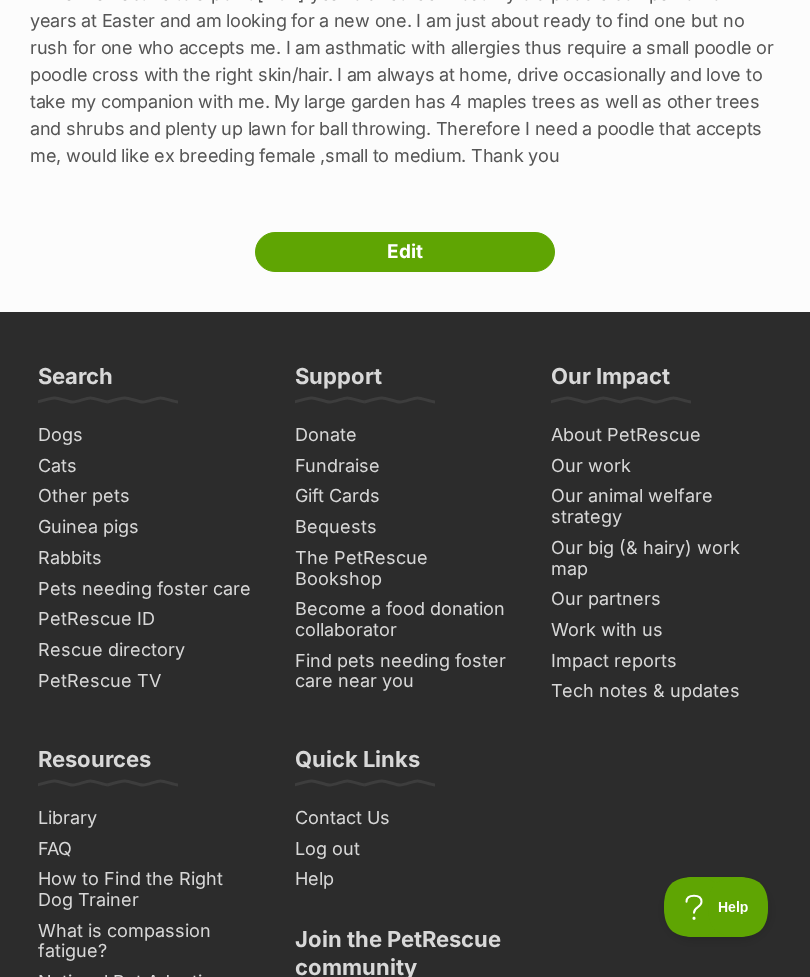scroll, scrollTop: 898, scrollLeft: 0, axis: vertical 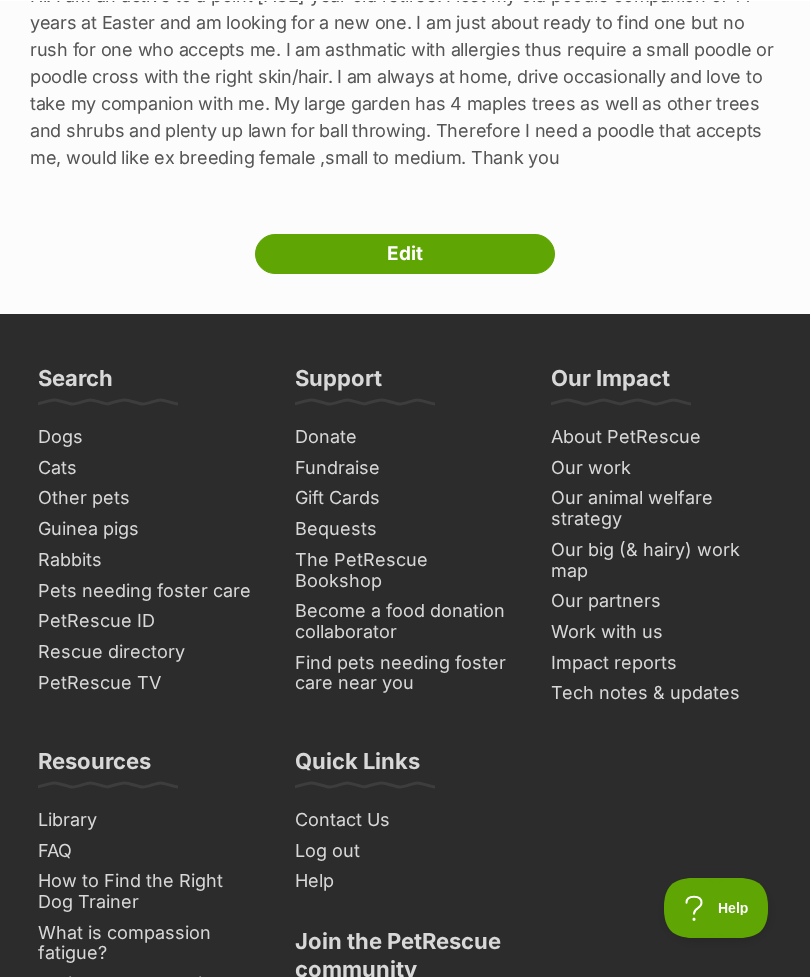 click on "Dogs" at bounding box center [148, 436] 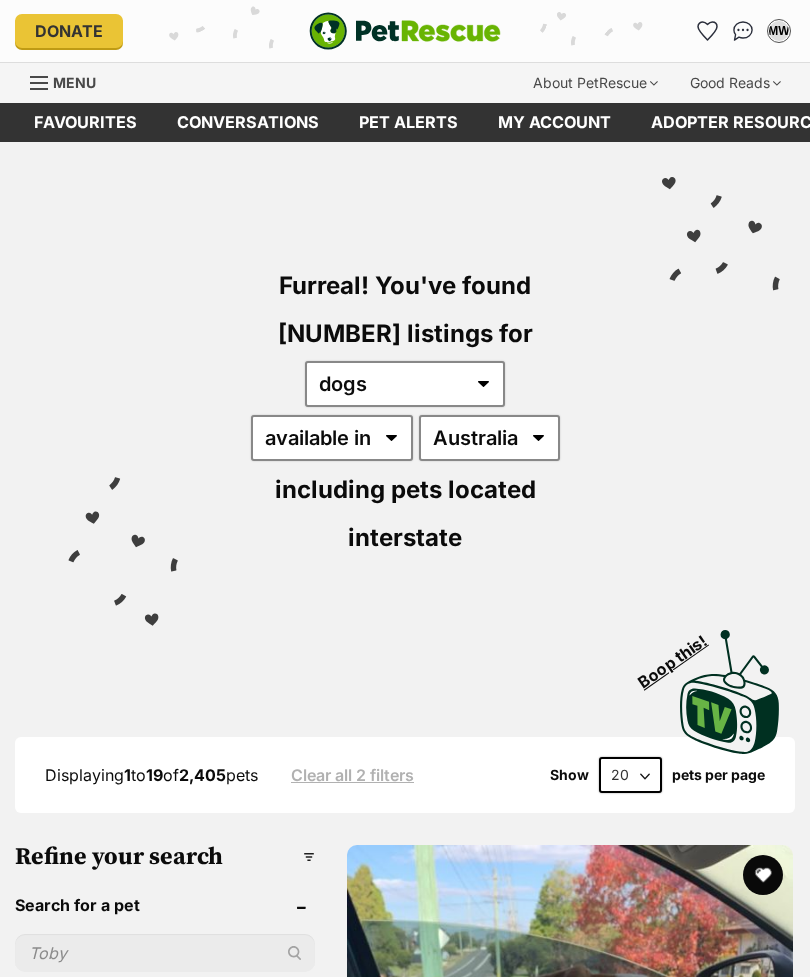 scroll, scrollTop: 0, scrollLeft: 0, axis: both 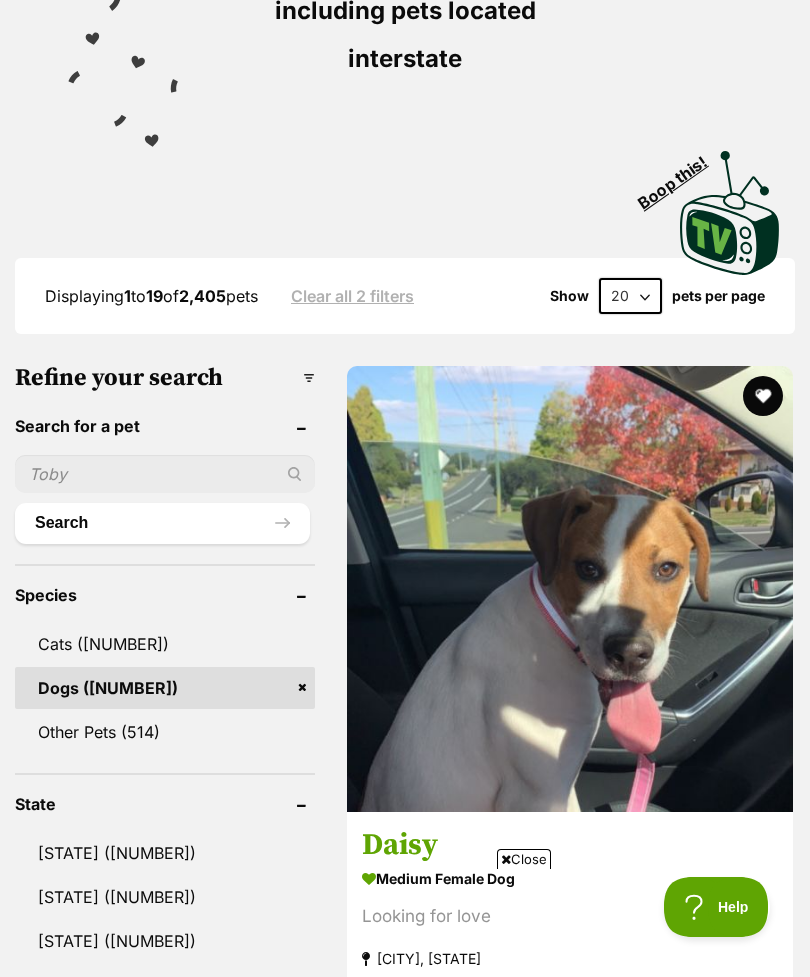 click on "Search for a pet" at bounding box center (165, 426) 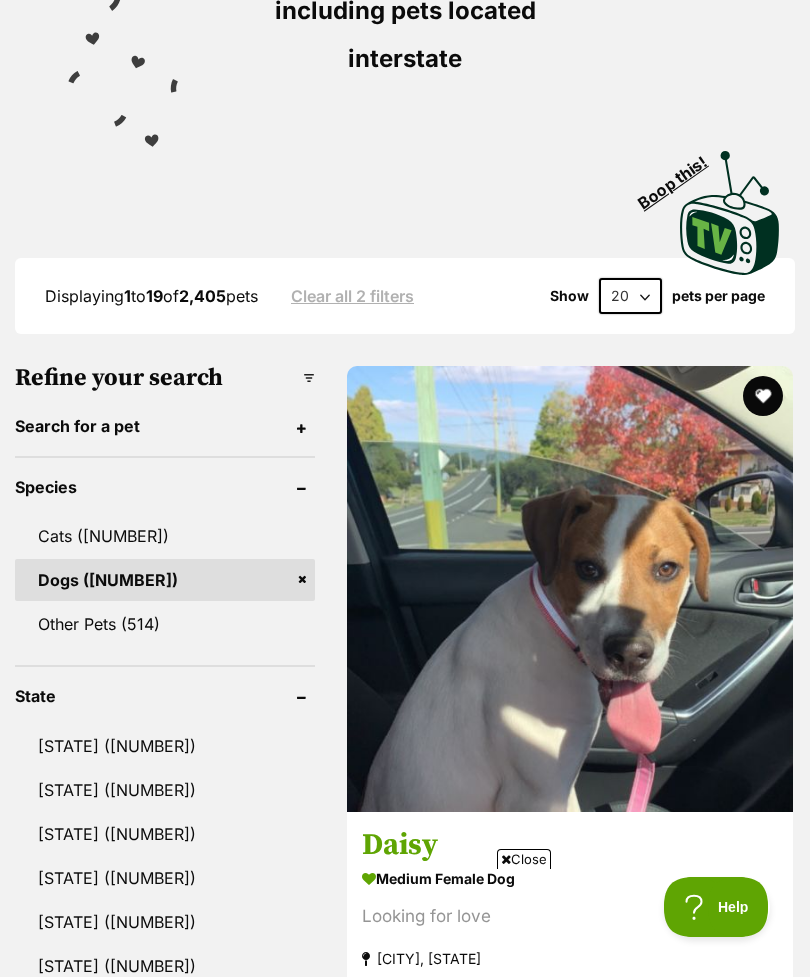 click on "Search for a pet" at bounding box center [165, 426] 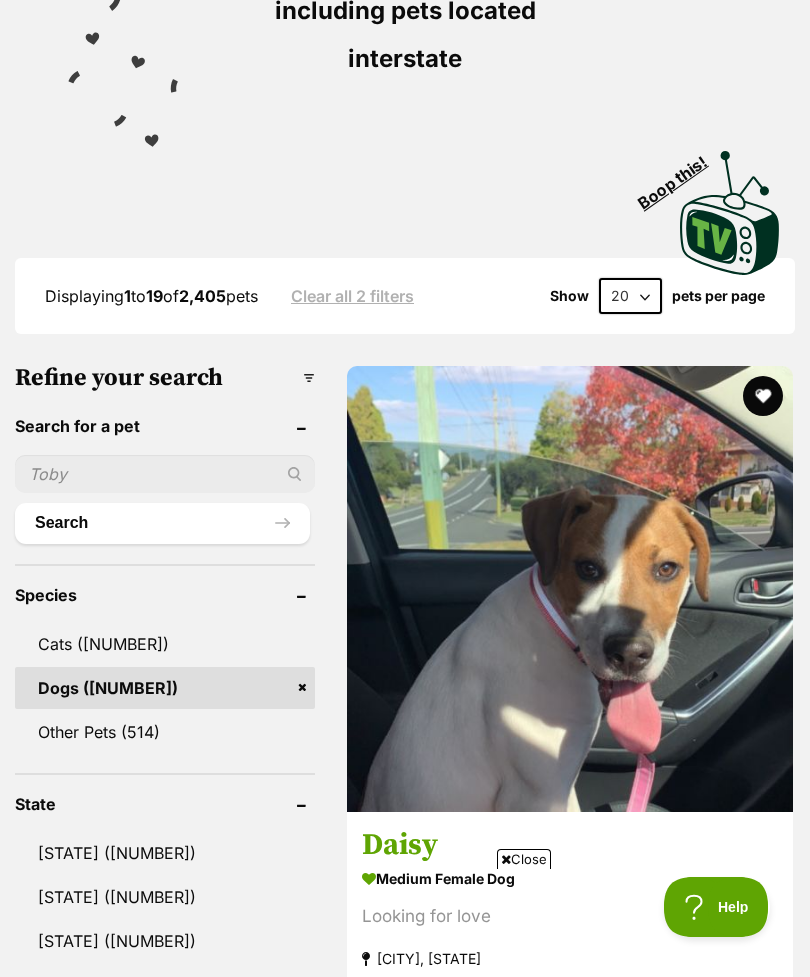 scroll, scrollTop: 0, scrollLeft: 0, axis: both 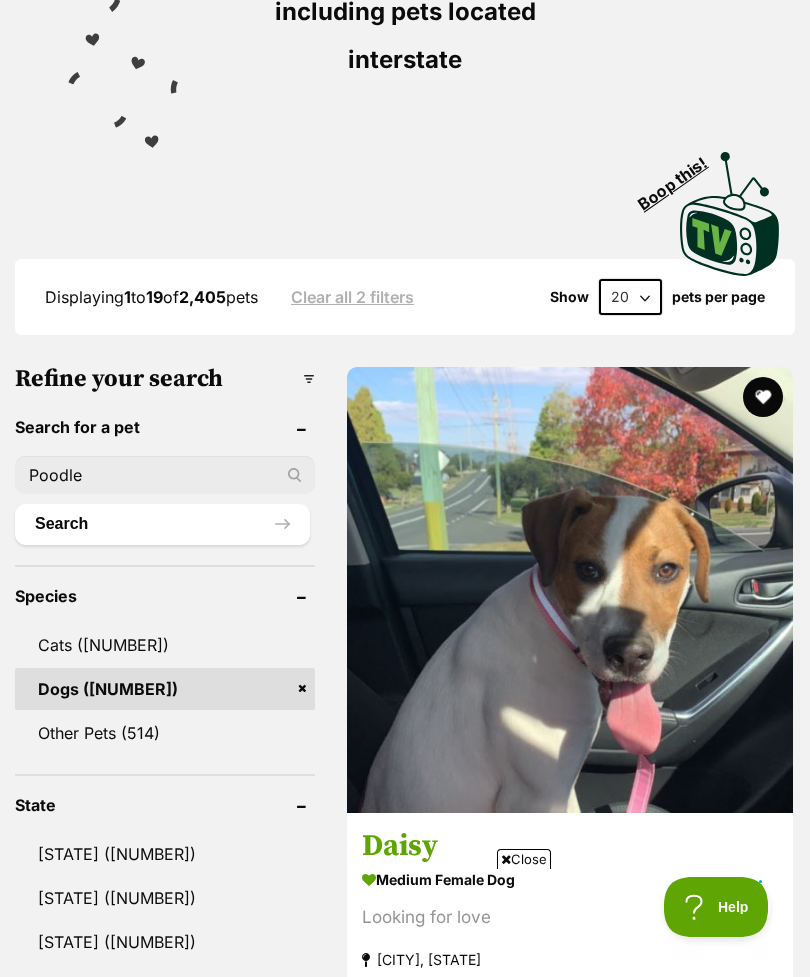 click on "Search" at bounding box center (162, 524) 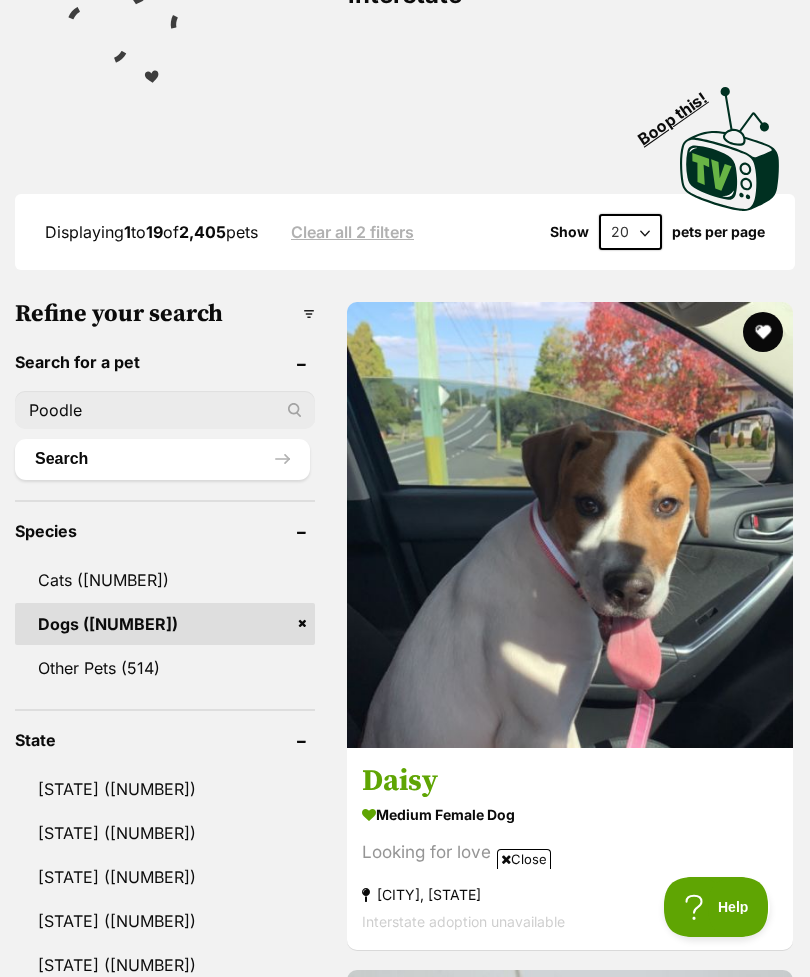 scroll, scrollTop: 0, scrollLeft: 0, axis: both 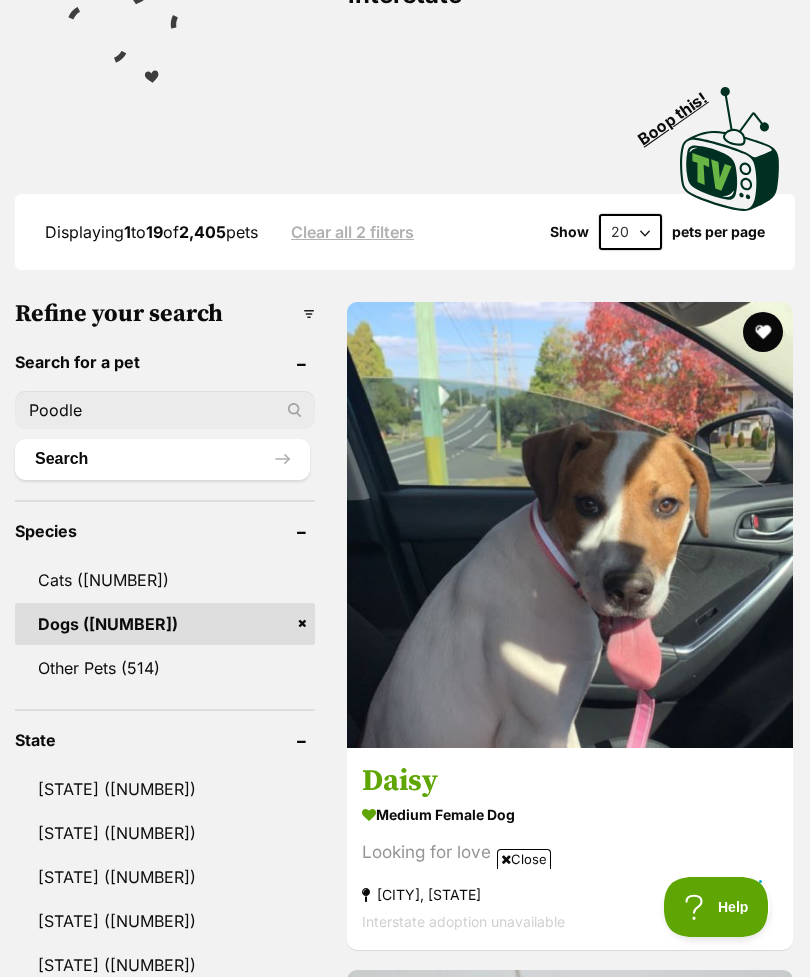 click on "Poodle" at bounding box center (165, 410) 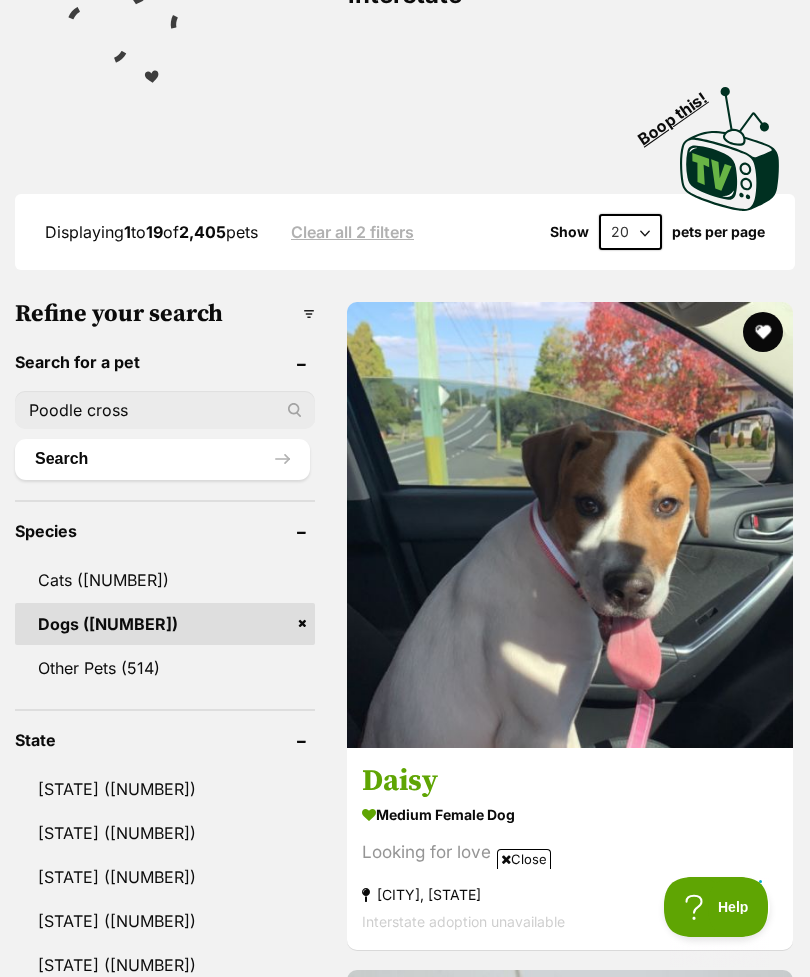 click on "Search" at bounding box center (162, 459) 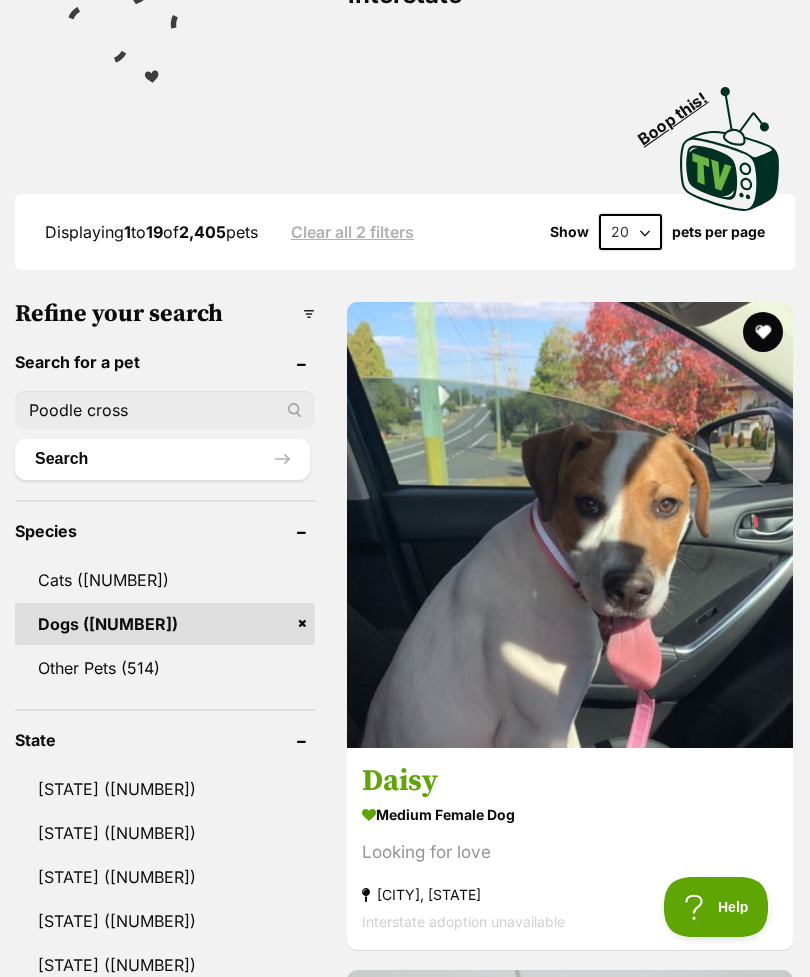 scroll, scrollTop: 0, scrollLeft: 0, axis: both 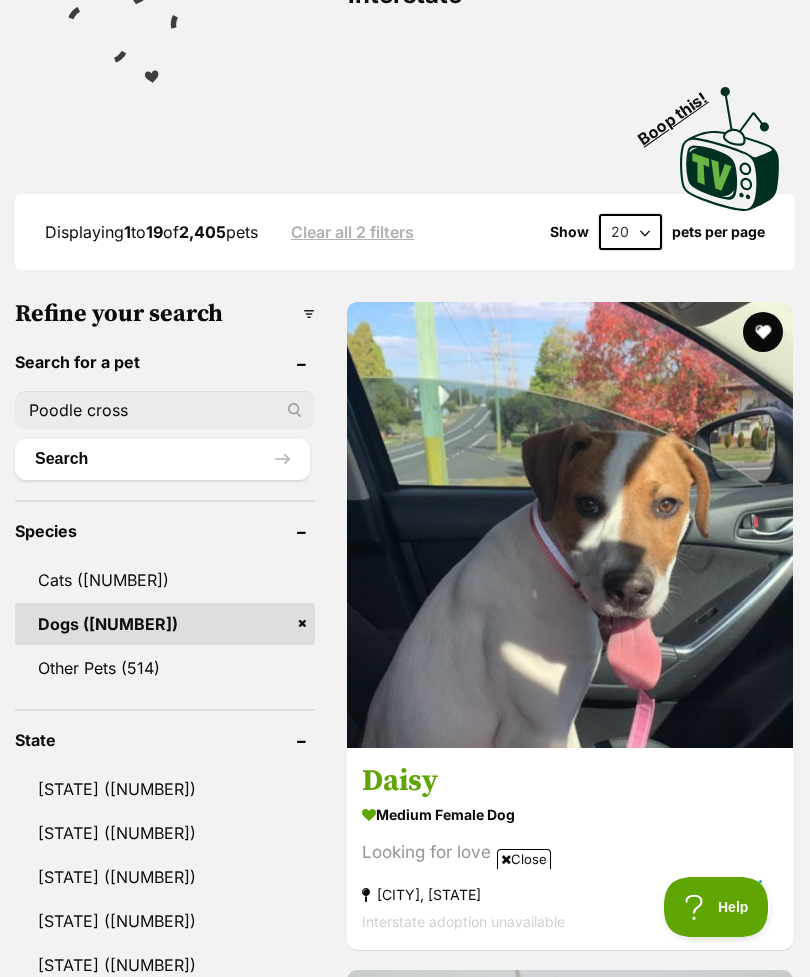 click on "Poodle cross" at bounding box center (165, 410) 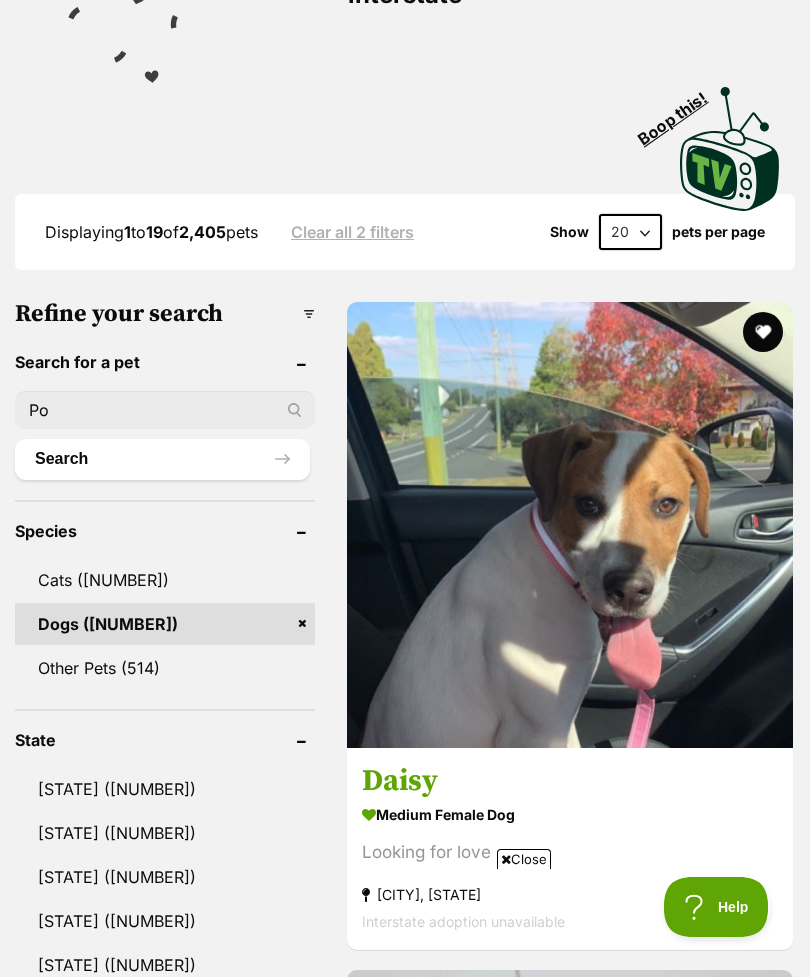 type on "P" 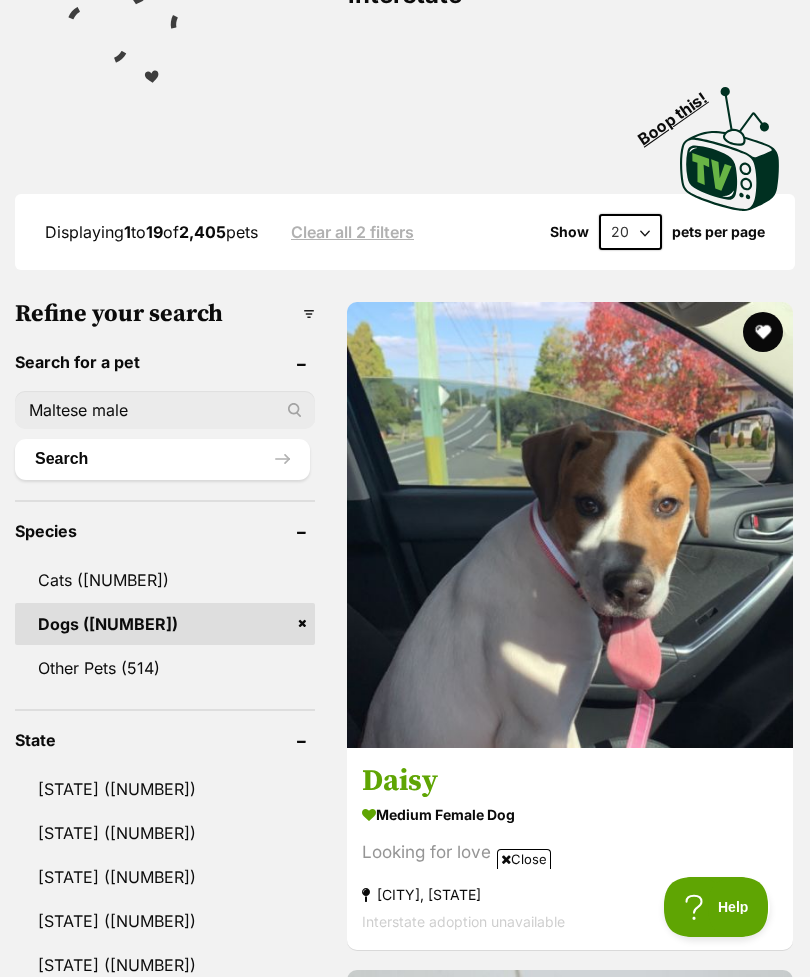 scroll, scrollTop: 0, scrollLeft: 0, axis: both 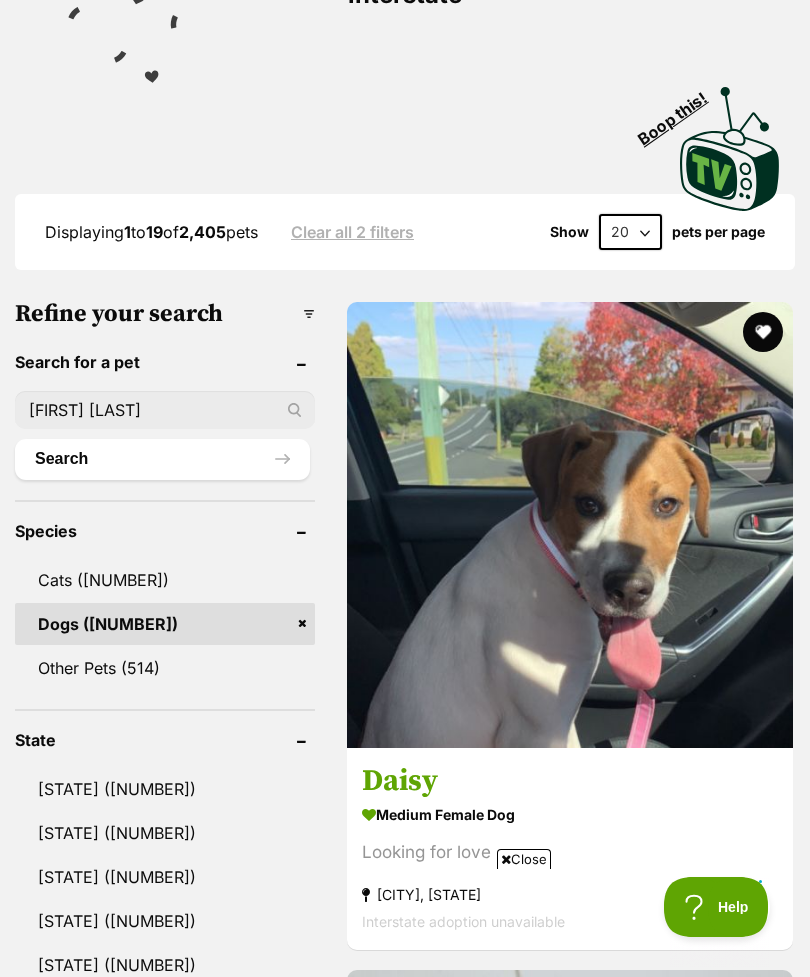 type on "Maltese female" 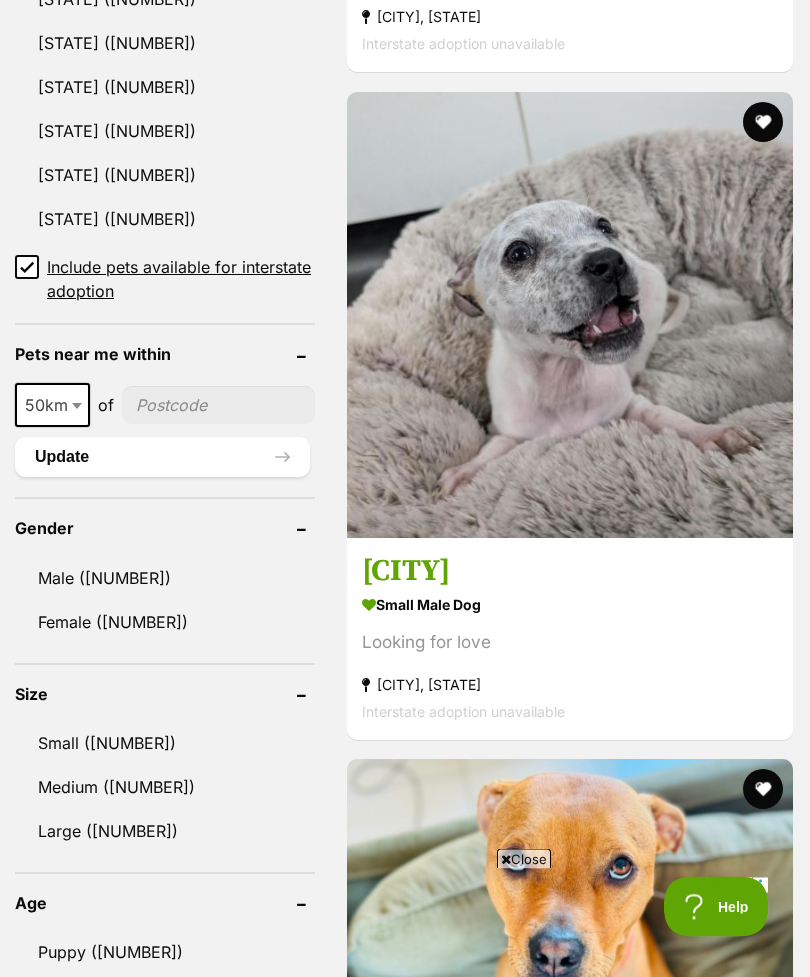 scroll, scrollTop: 1467, scrollLeft: 0, axis: vertical 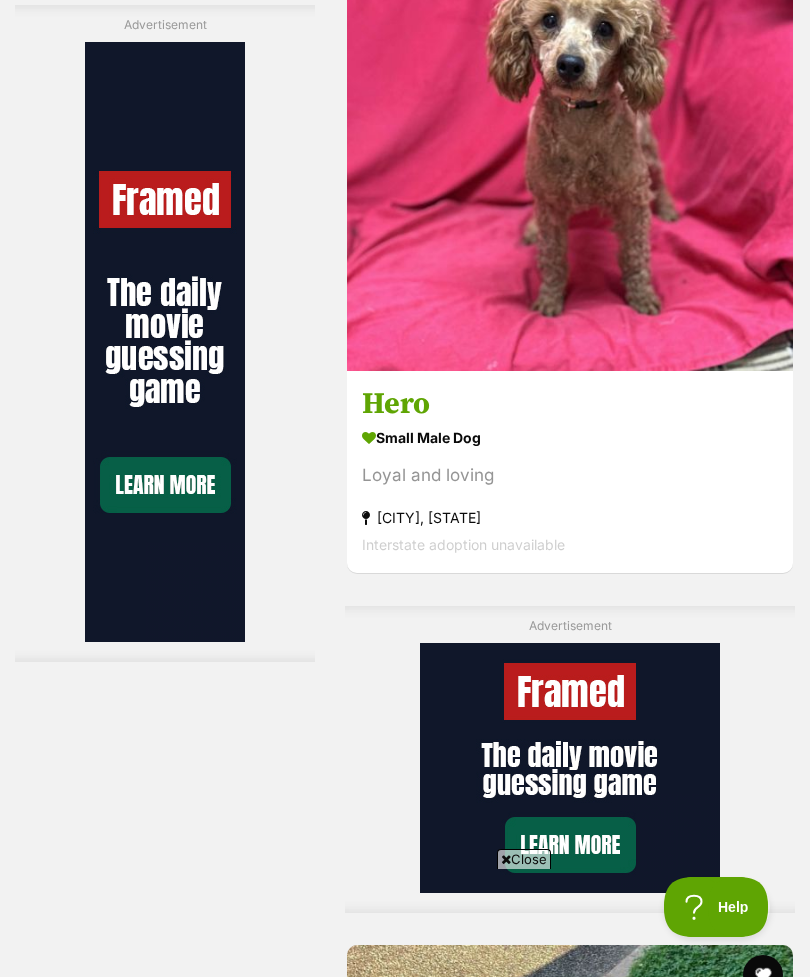click on "Hero
small male Dog
Loyal and loving
Kingaroy, QLD
Interstate adoption unavailable" at bounding box center (570, 472) 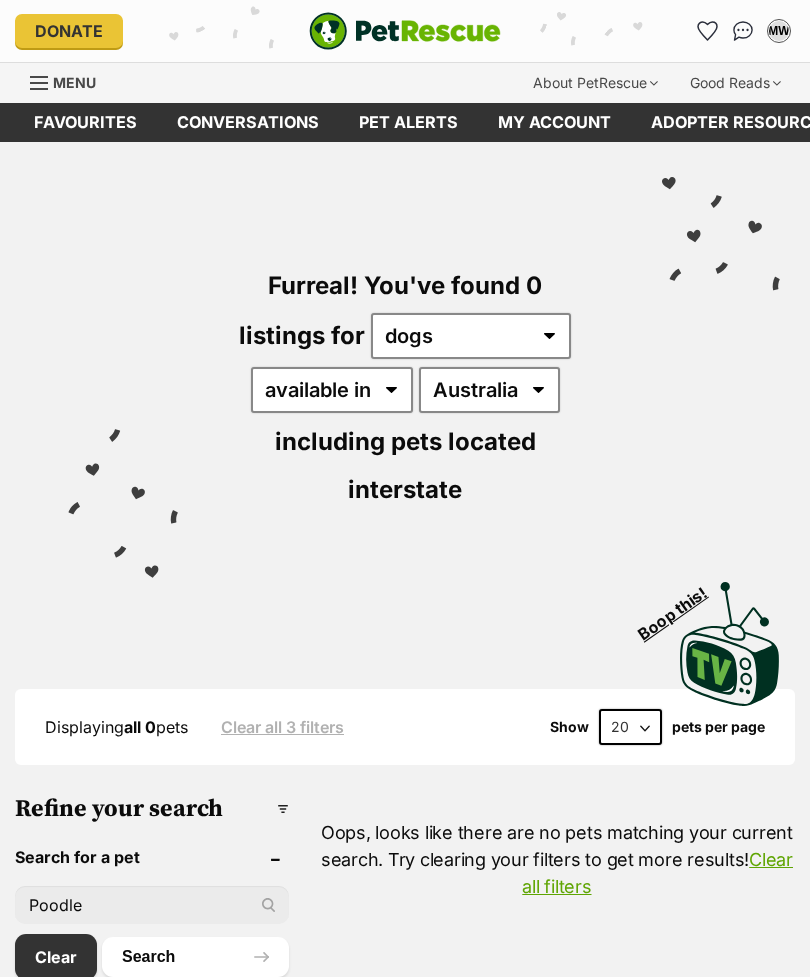 scroll, scrollTop: 0, scrollLeft: 0, axis: both 